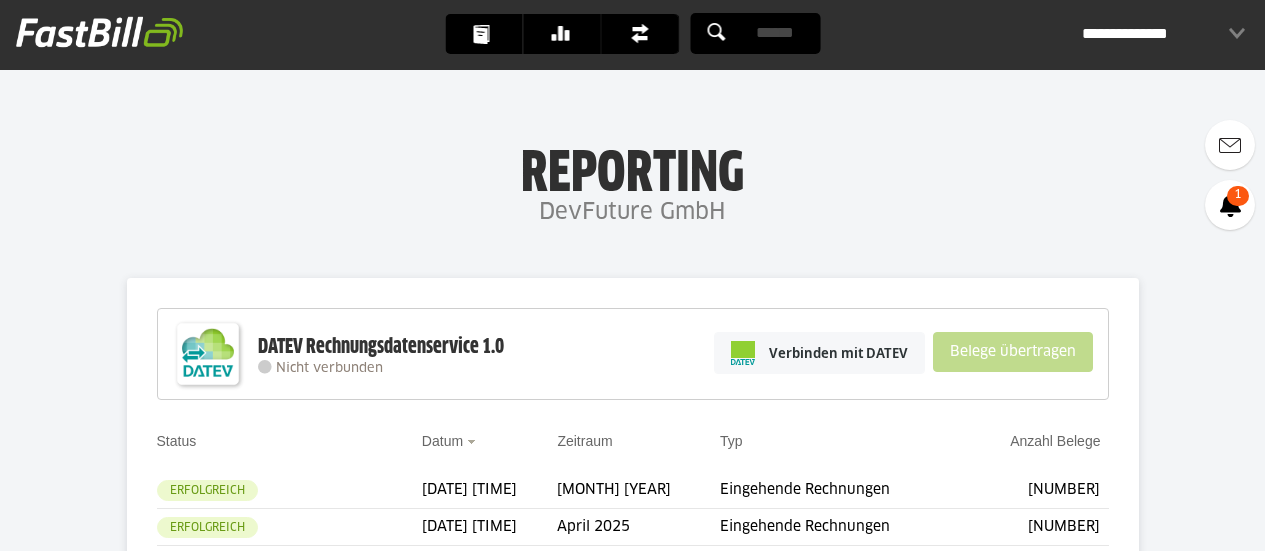 scroll, scrollTop: 284, scrollLeft: 0, axis: vertical 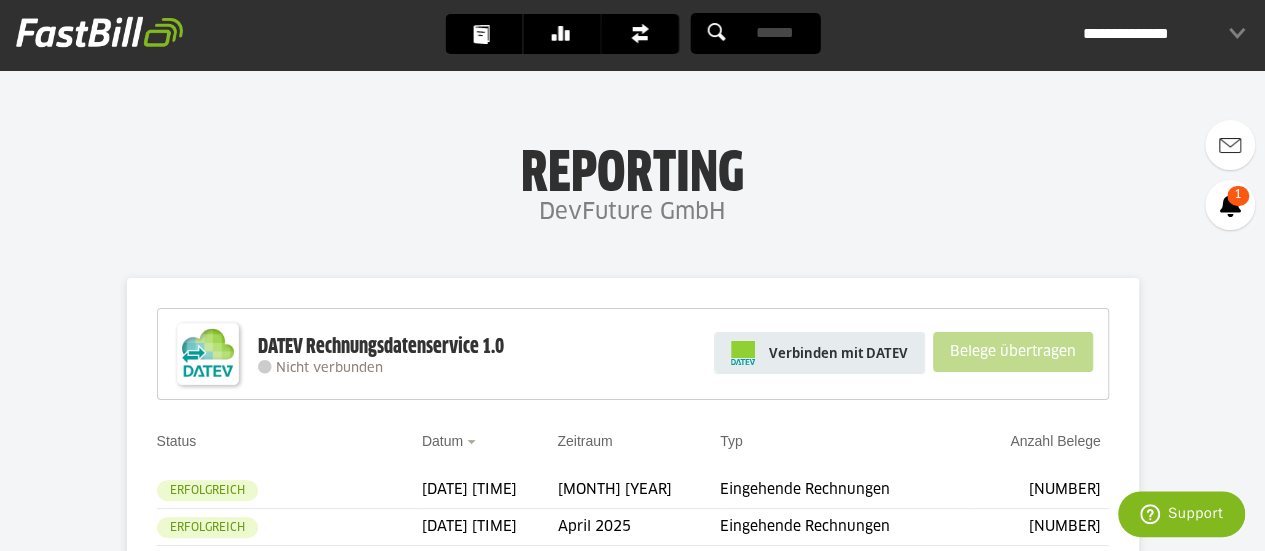 click on "Verbinden mit DATEV" at bounding box center (838, 353) 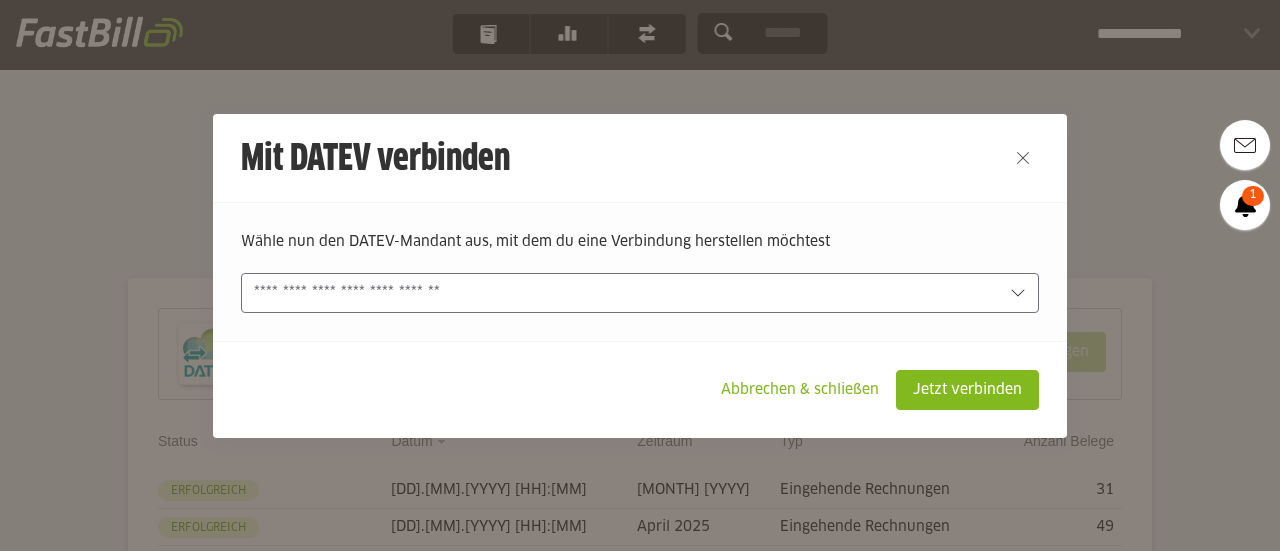 scroll, scrollTop: 0, scrollLeft: 0, axis: both 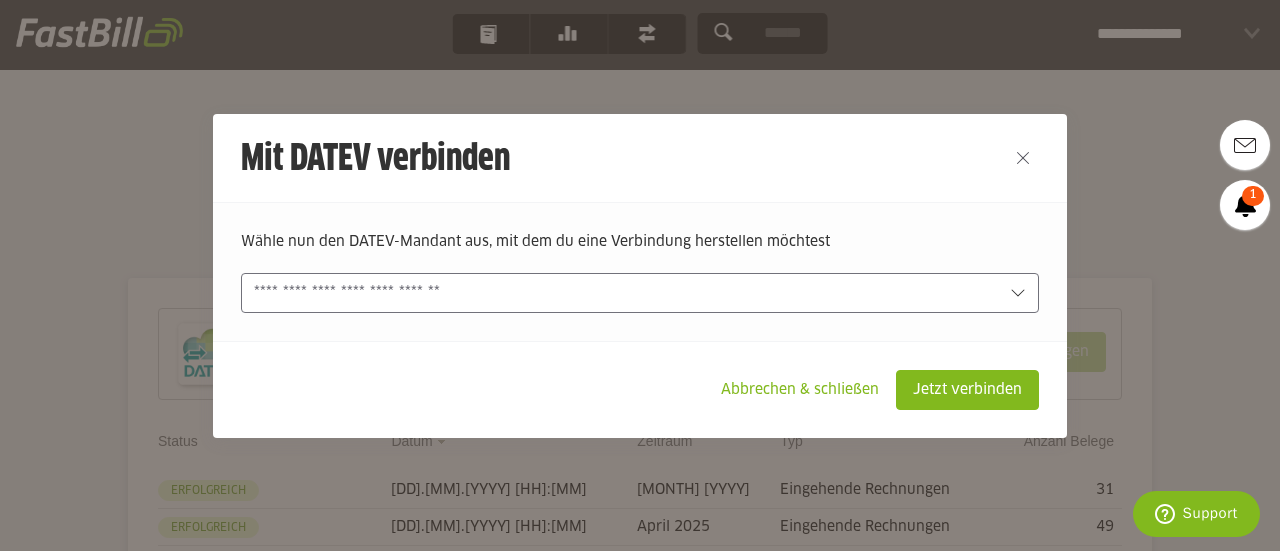 click at bounding box center (639, 293) 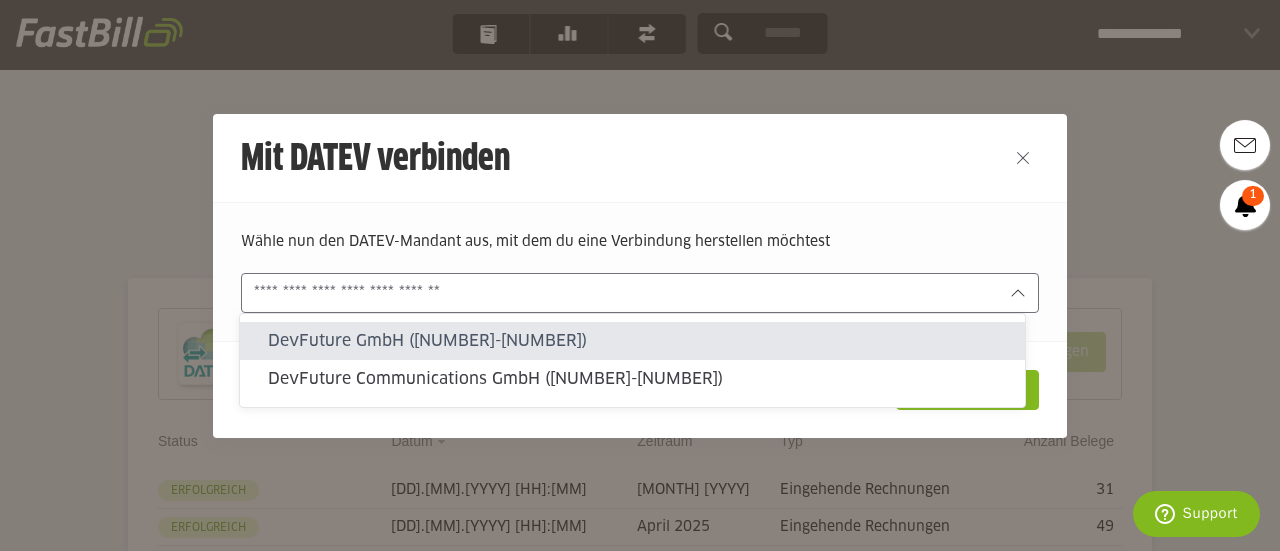 click on "DevFuture GmbH (20076-18777)" at bounding box center (638, 341) 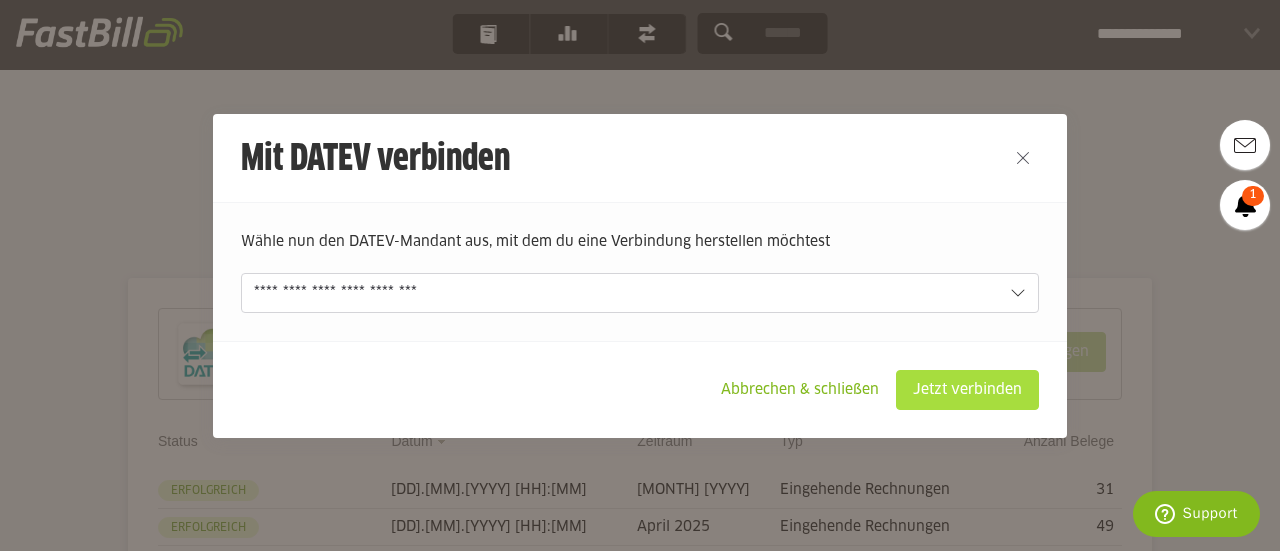 click on "Jetzt verbinden" at bounding box center [967, 390] 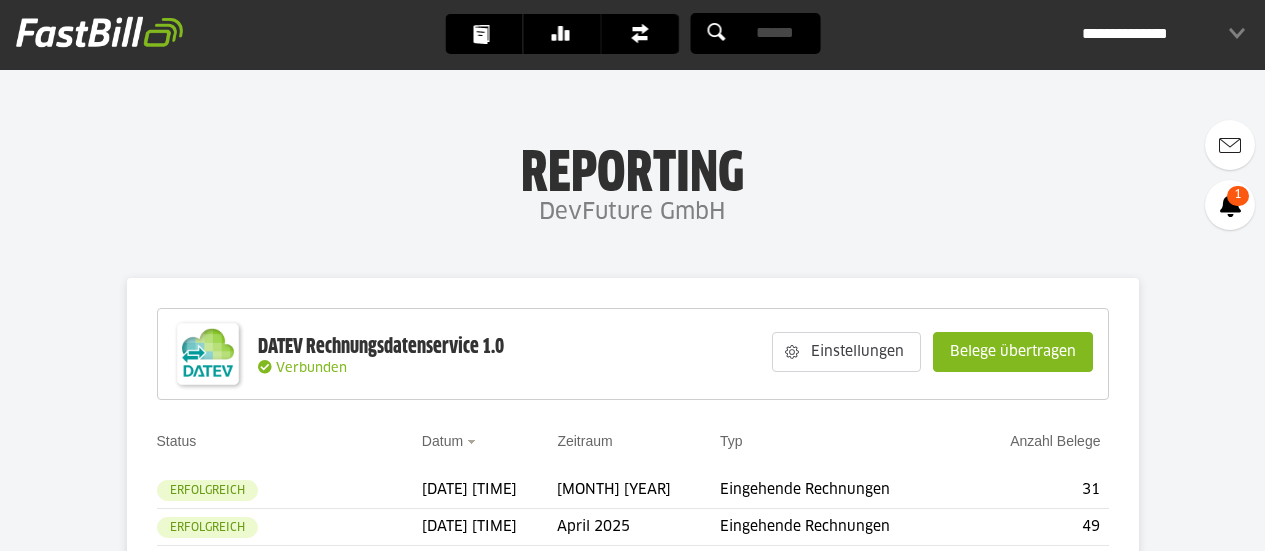 scroll, scrollTop: 300, scrollLeft: 0, axis: vertical 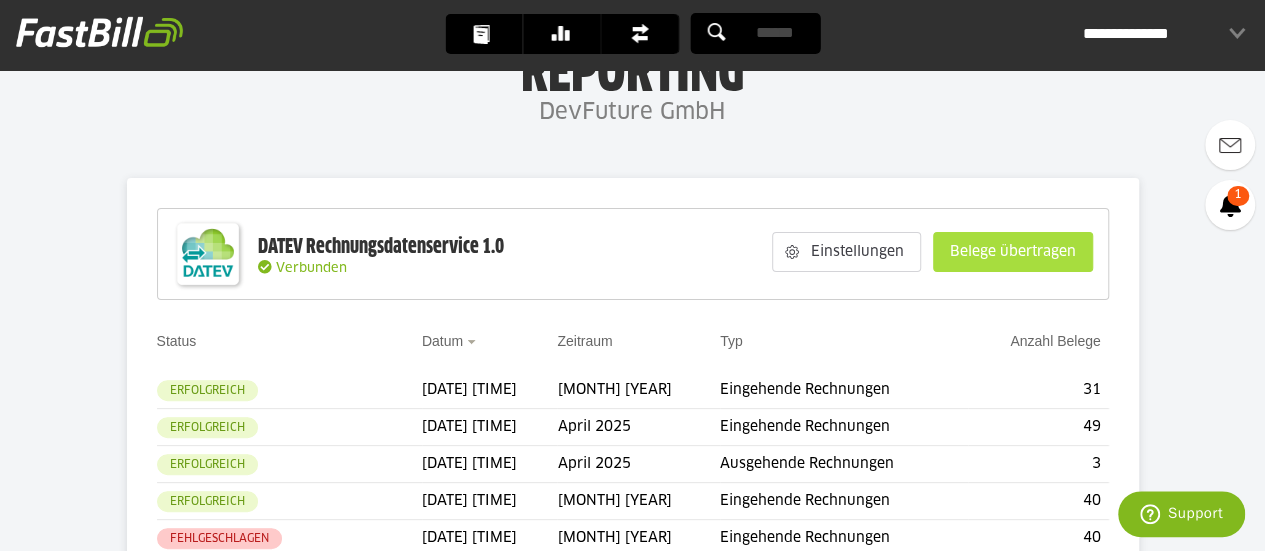 click on "Belege übertragen" at bounding box center [1013, 252] 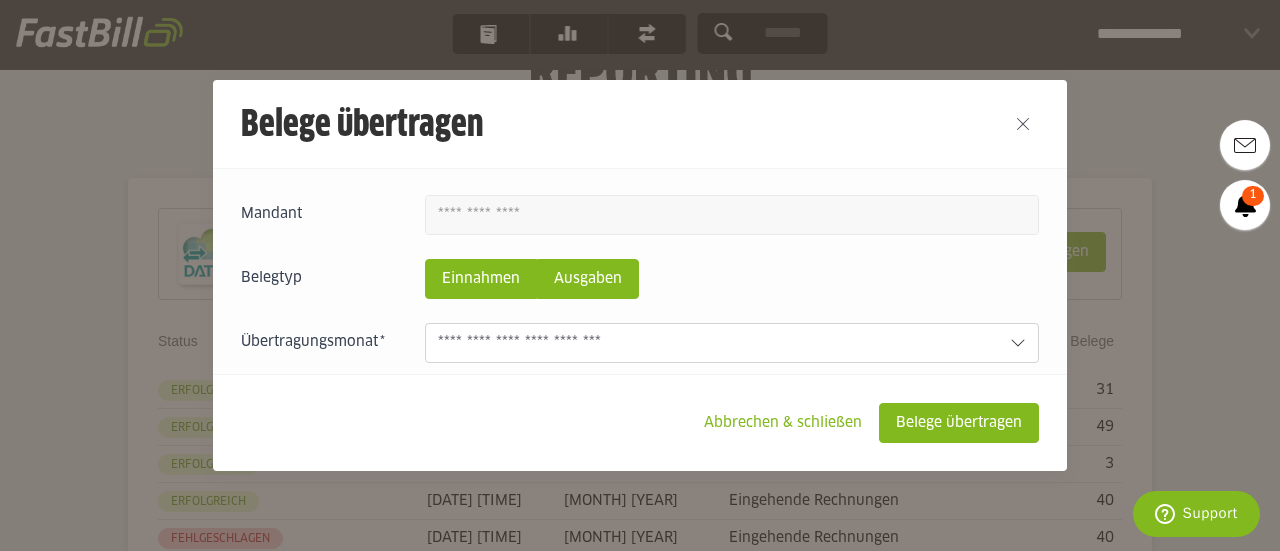 scroll, scrollTop: 100, scrollLeft: 0, axis: vertical 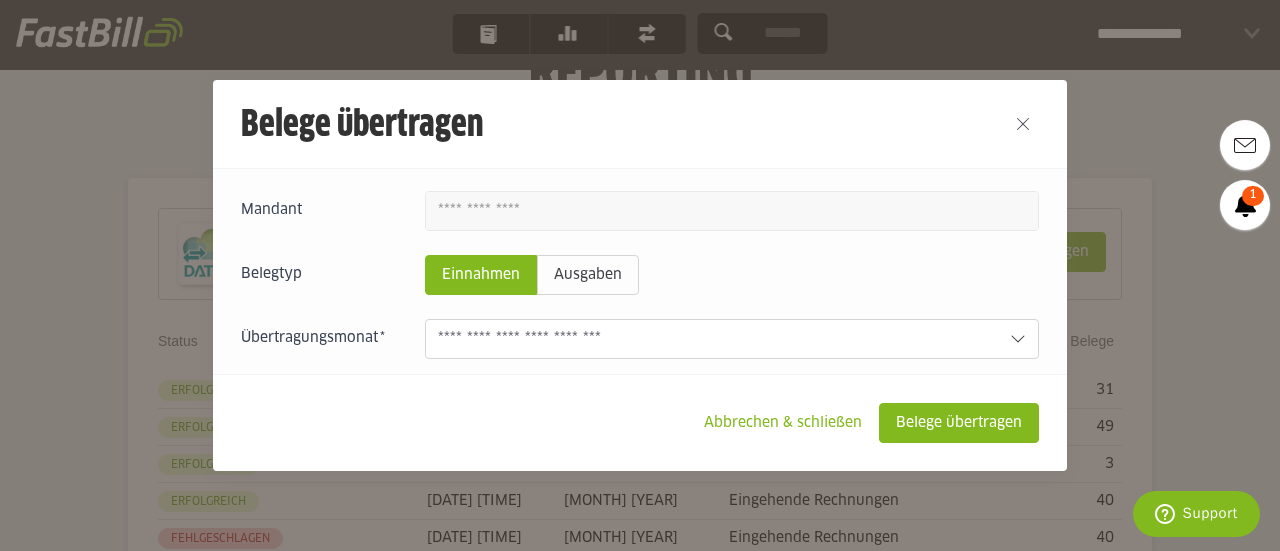 click on "Einnahmen" 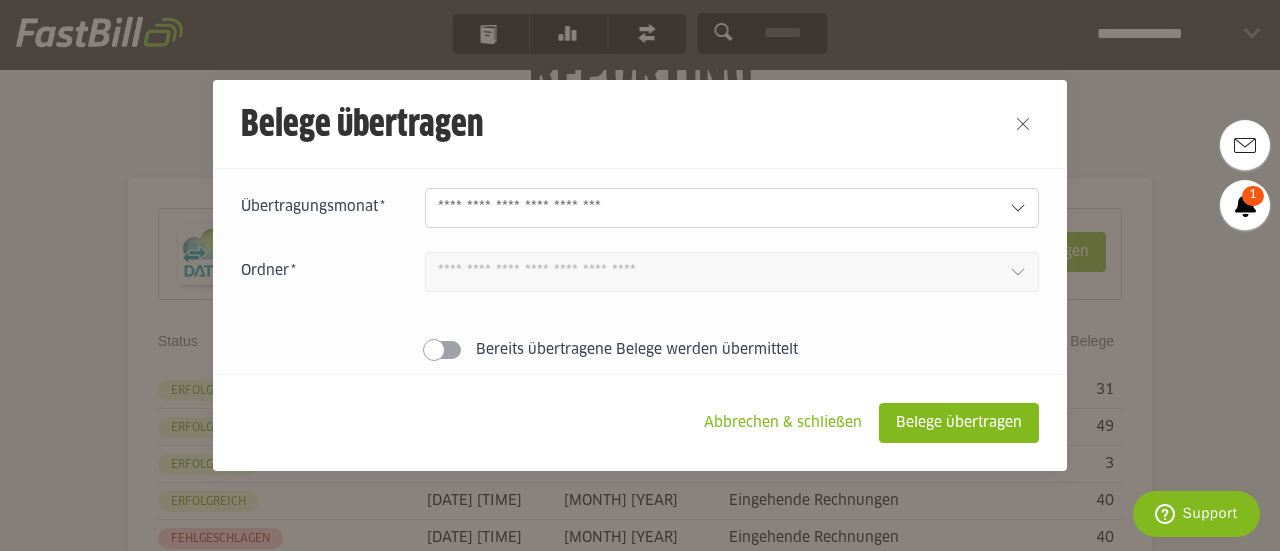 scroll, scrollTop: 255, scrollLeft: 0, axis: vertical 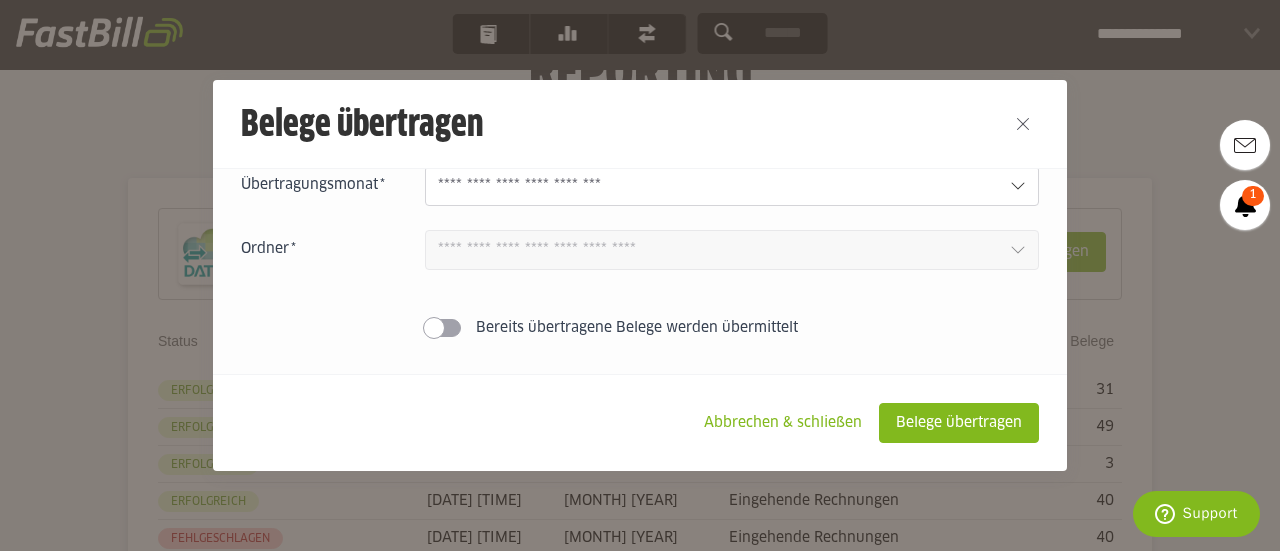 click 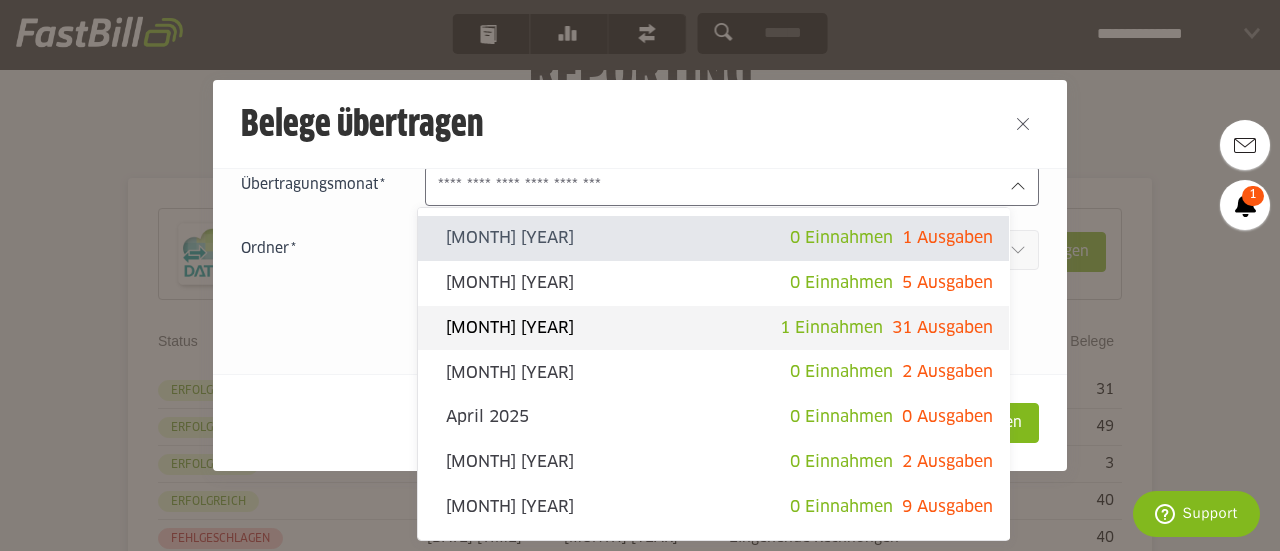 click on "Juni 2025" 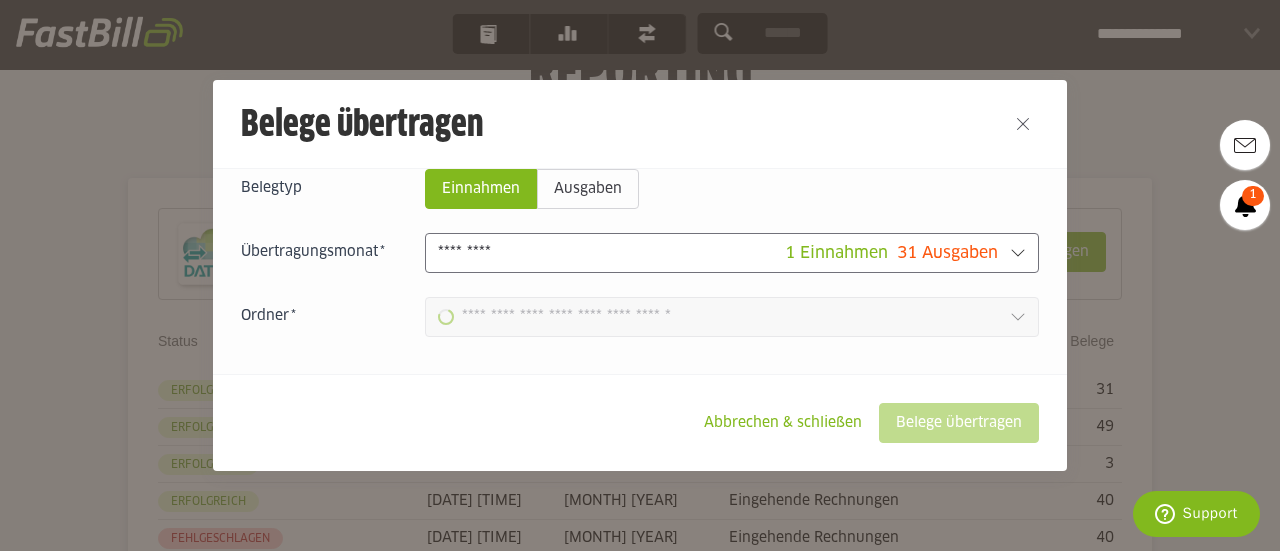 type on "**********" 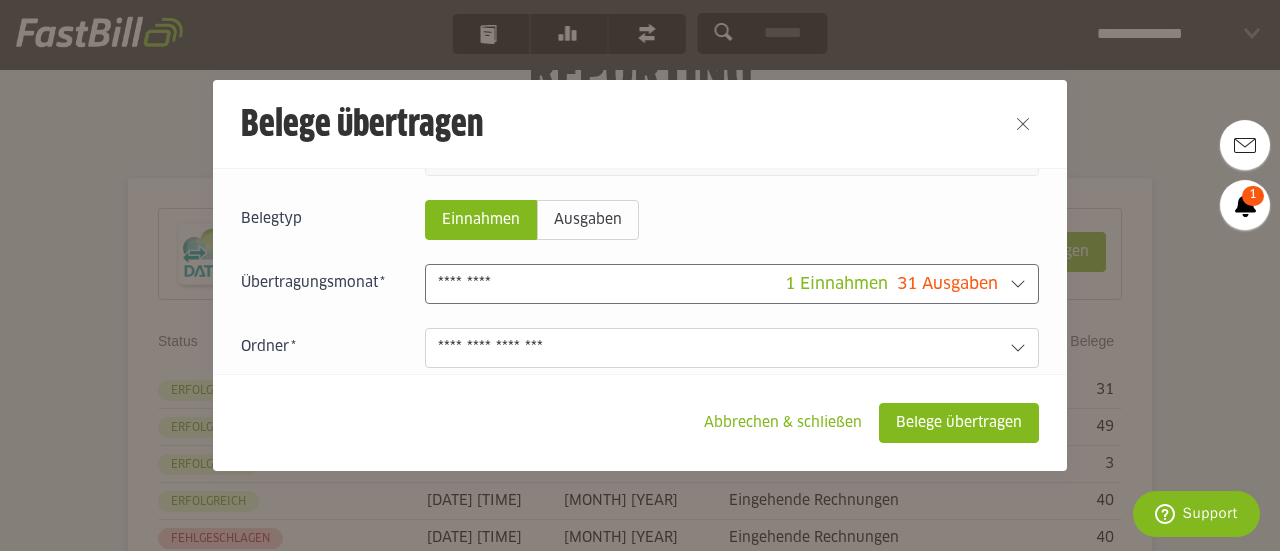 scroll, scrollTop: 255, scrollLeft: 0, axis: vertical 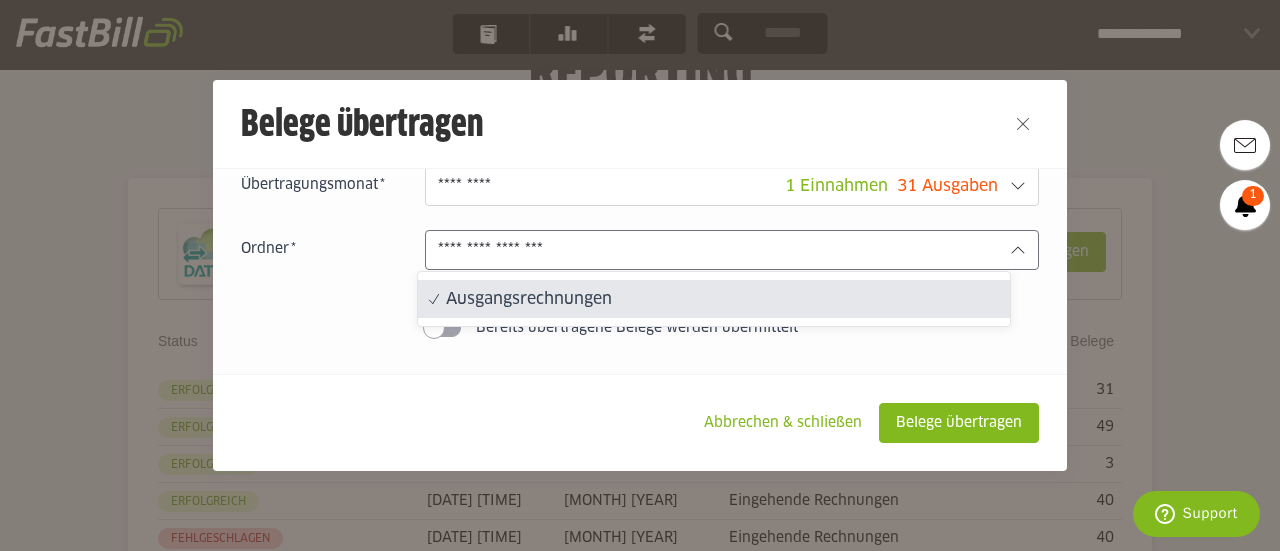 click on "**********" 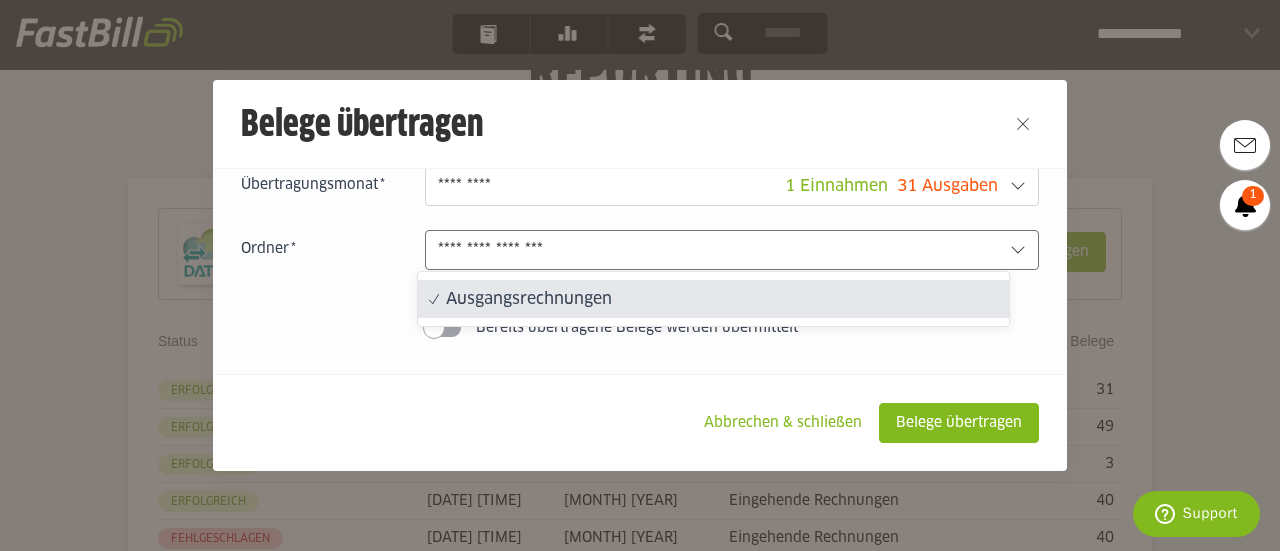 click on "**********" 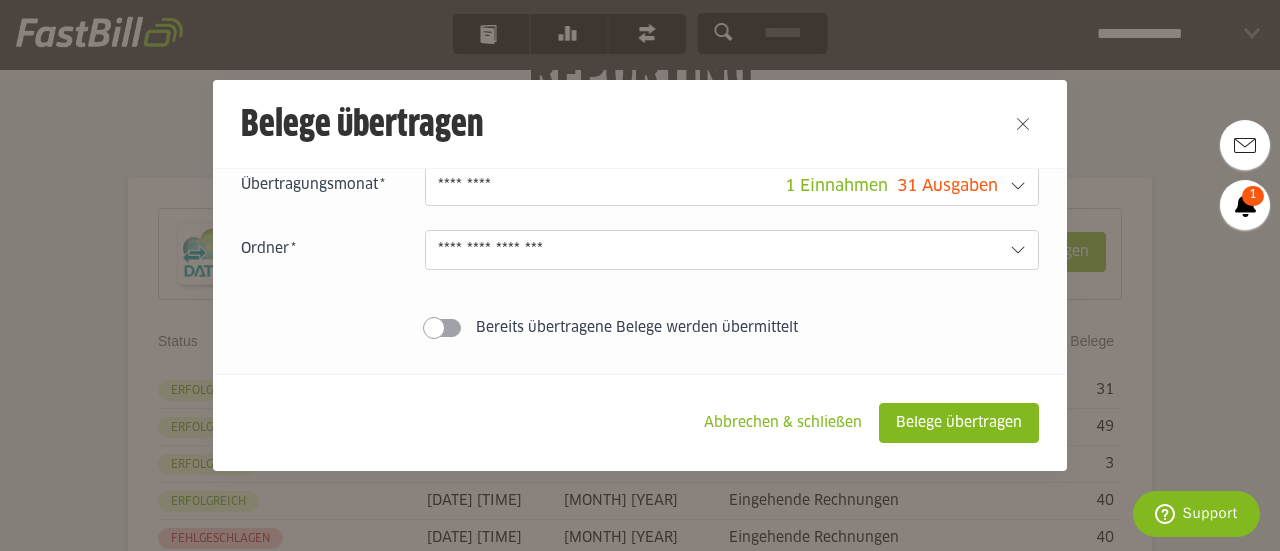 click 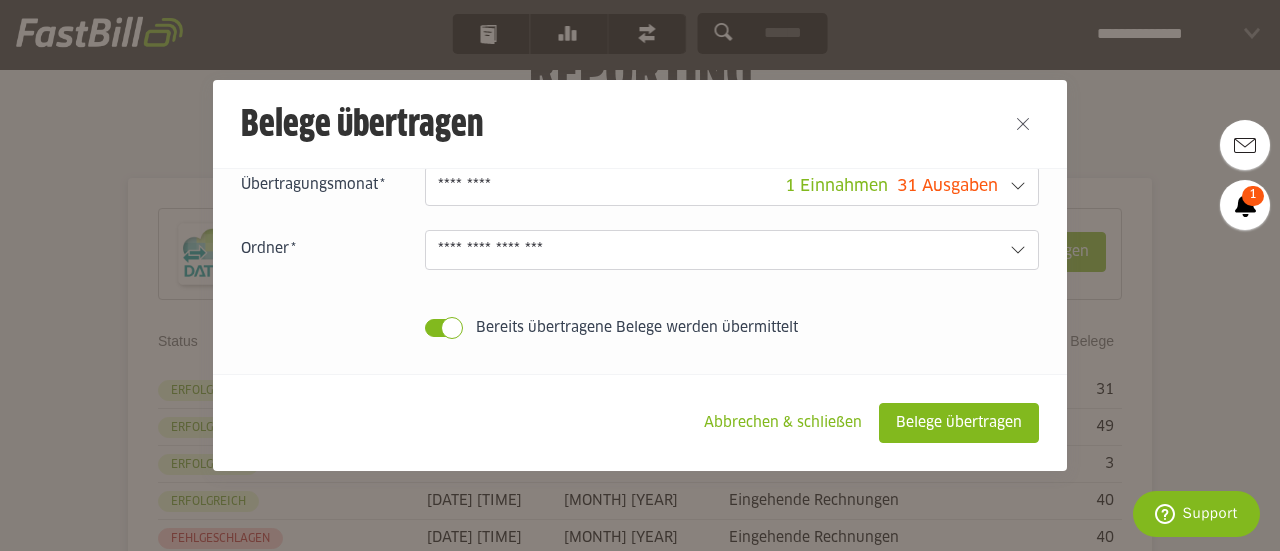 click 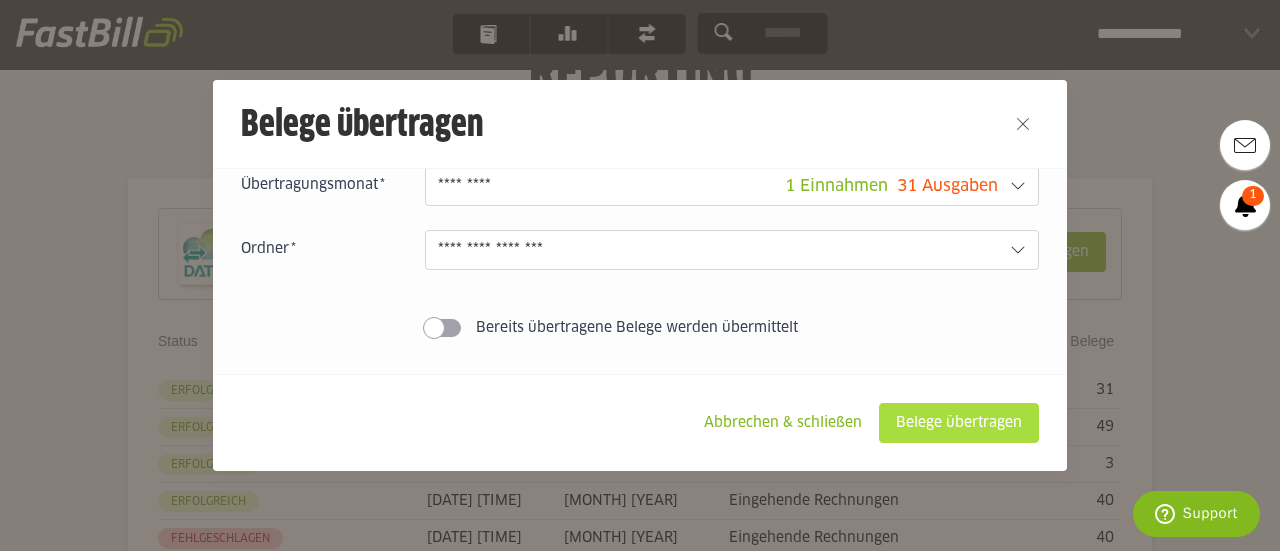 click on "Belege übertragen" at bounding box center (959, 423) 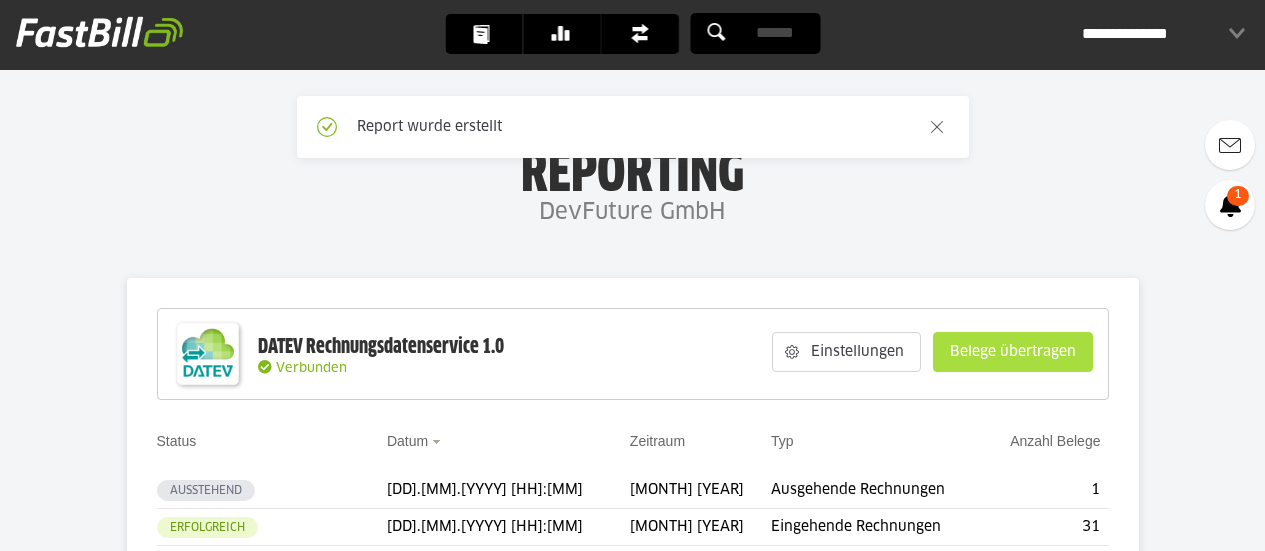 scroll, scrollTop: 0, scrollLeft: 0, axis: both 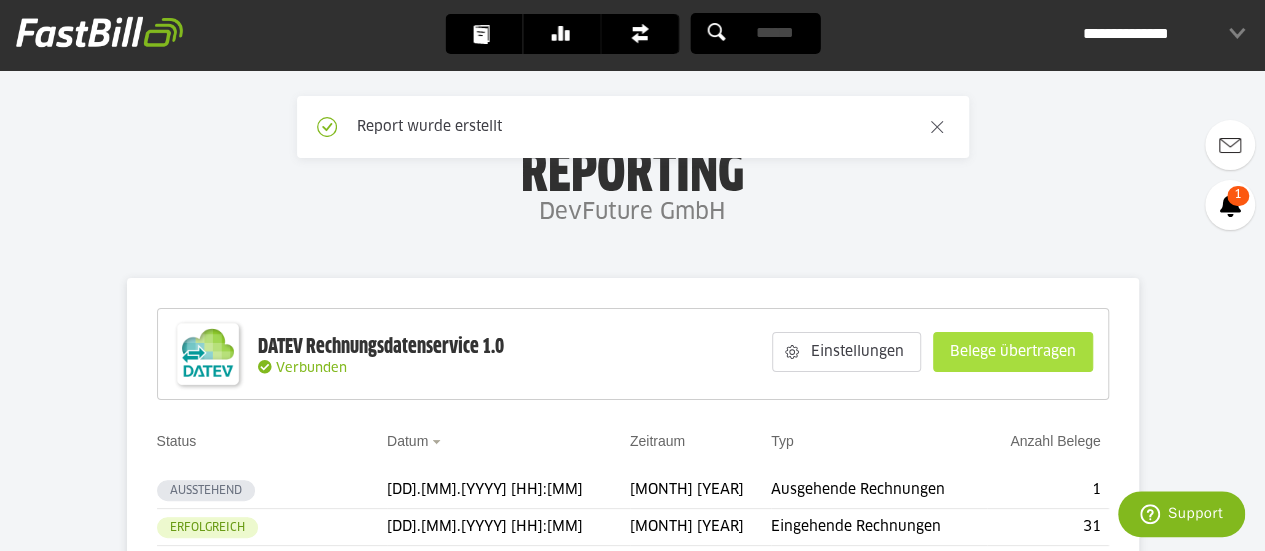 click on "Belege übertragen" at bounding box center (1013, 352) 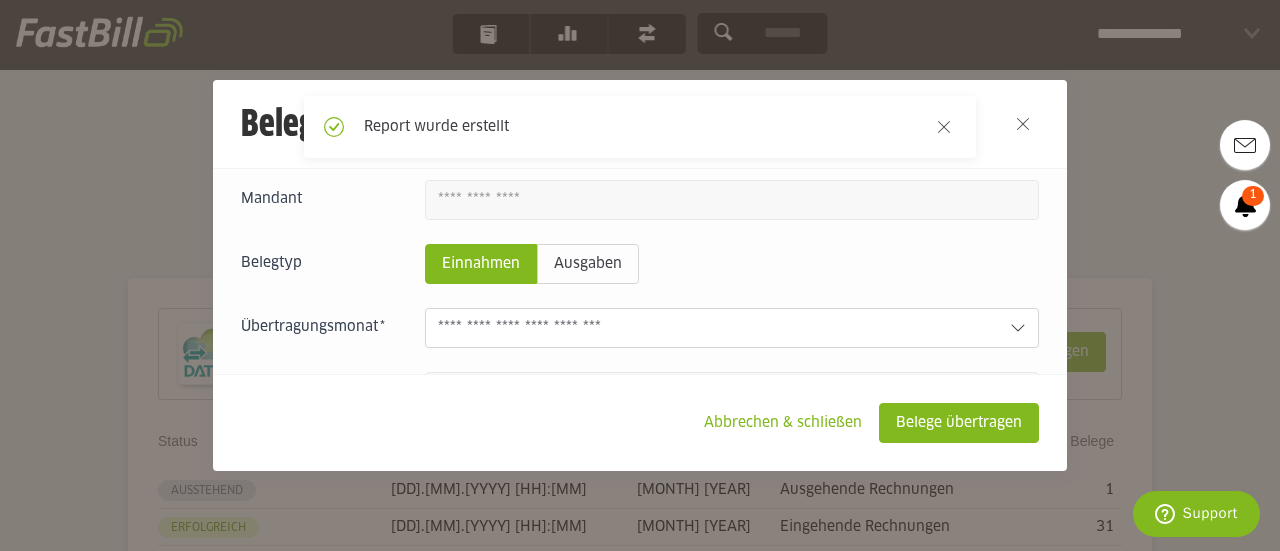 scroll, scrollTop: 200, scrollLeft: 0, axis: vertical 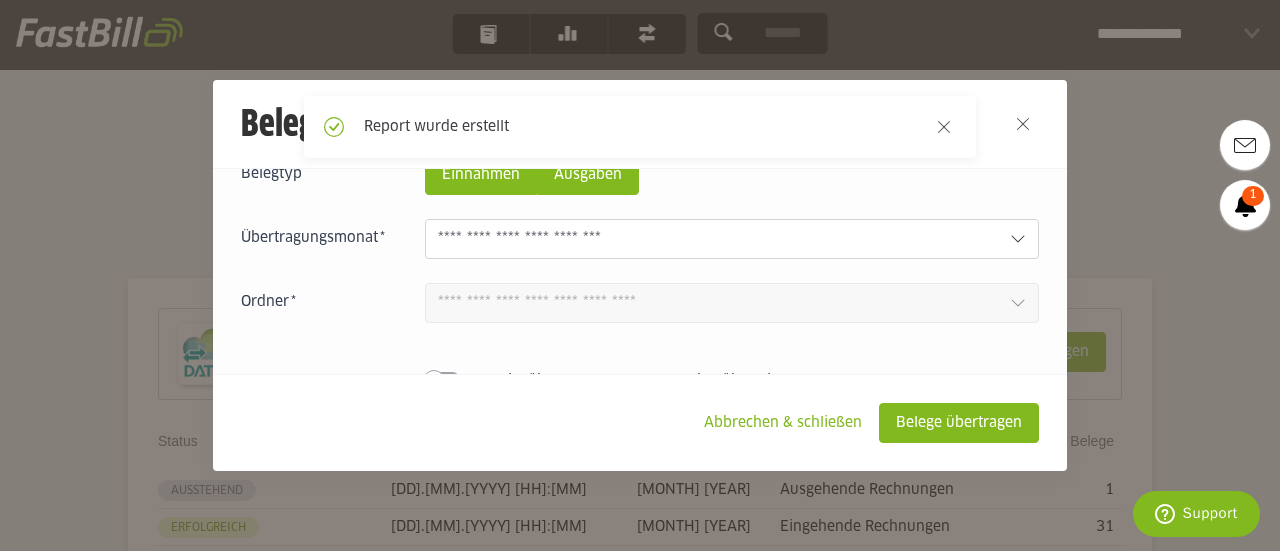 click on "Ausgaben" 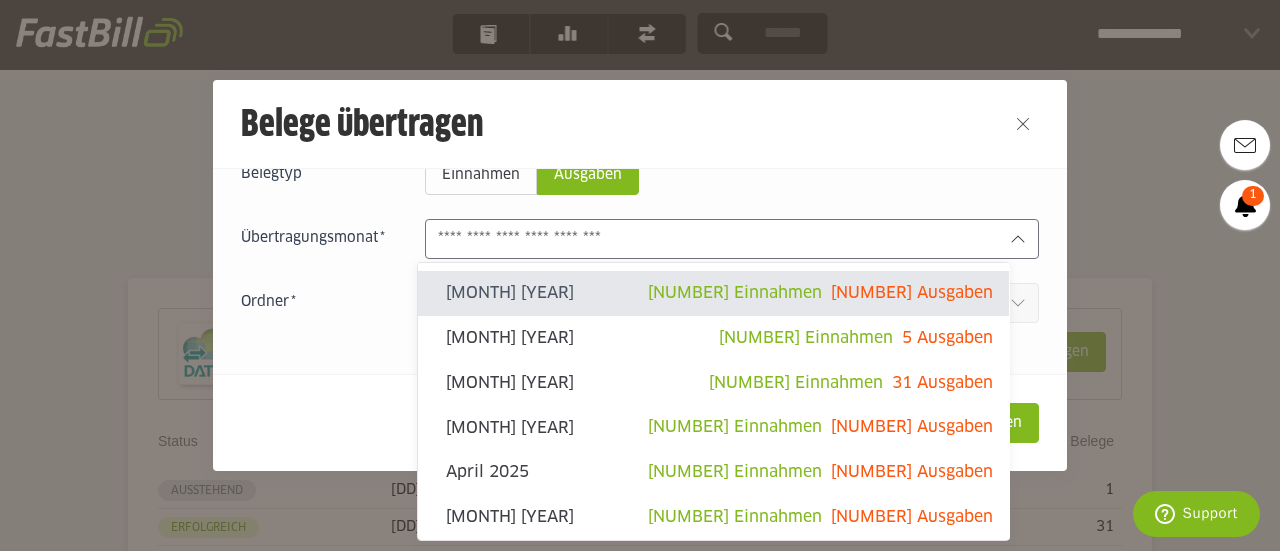 click 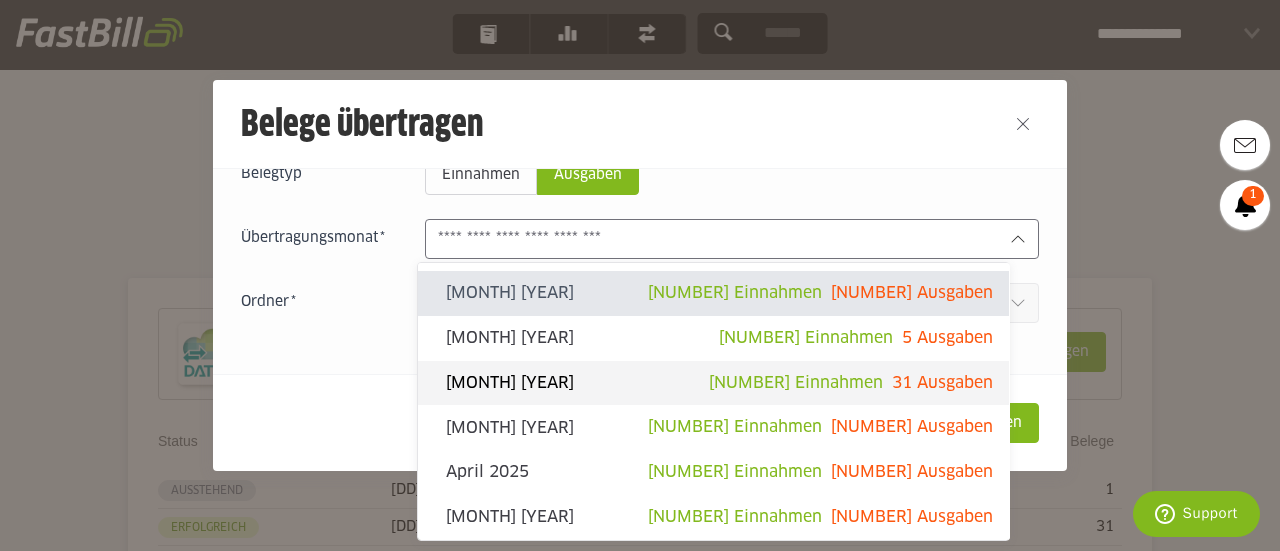 click on "Juni 2025" 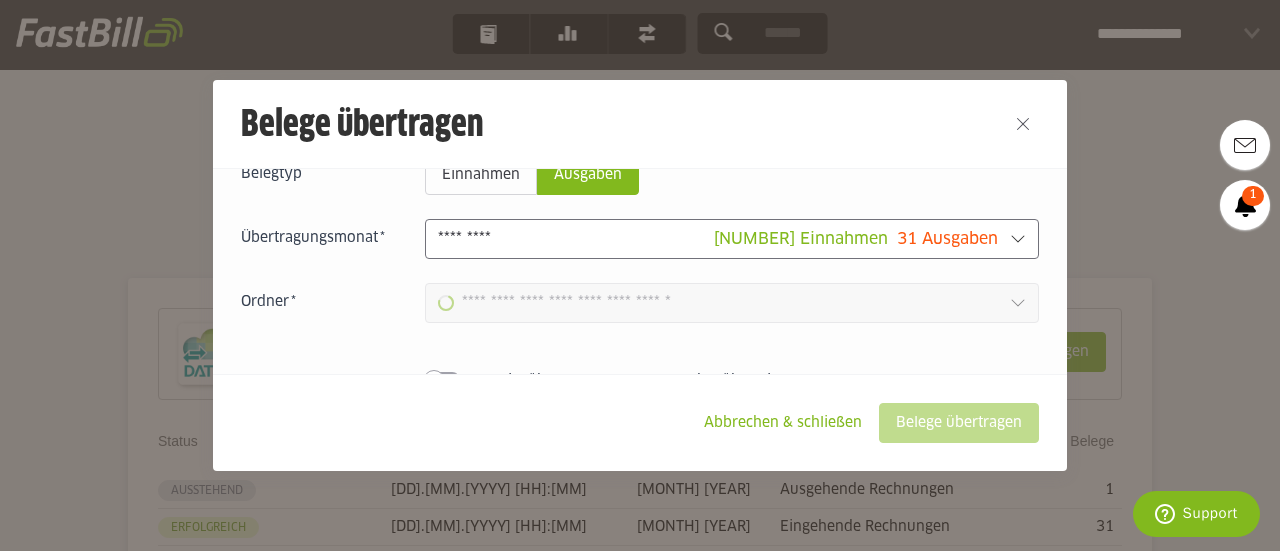 type on "**********" 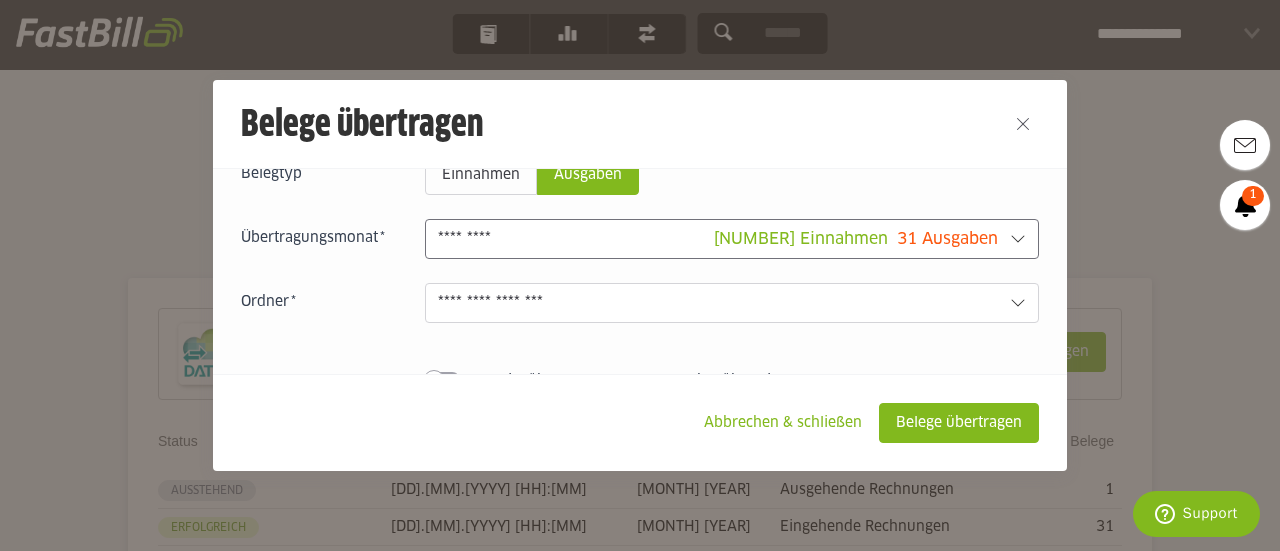 scroll, scrollTop: 255, scrollLeft: 0, axis: vertical 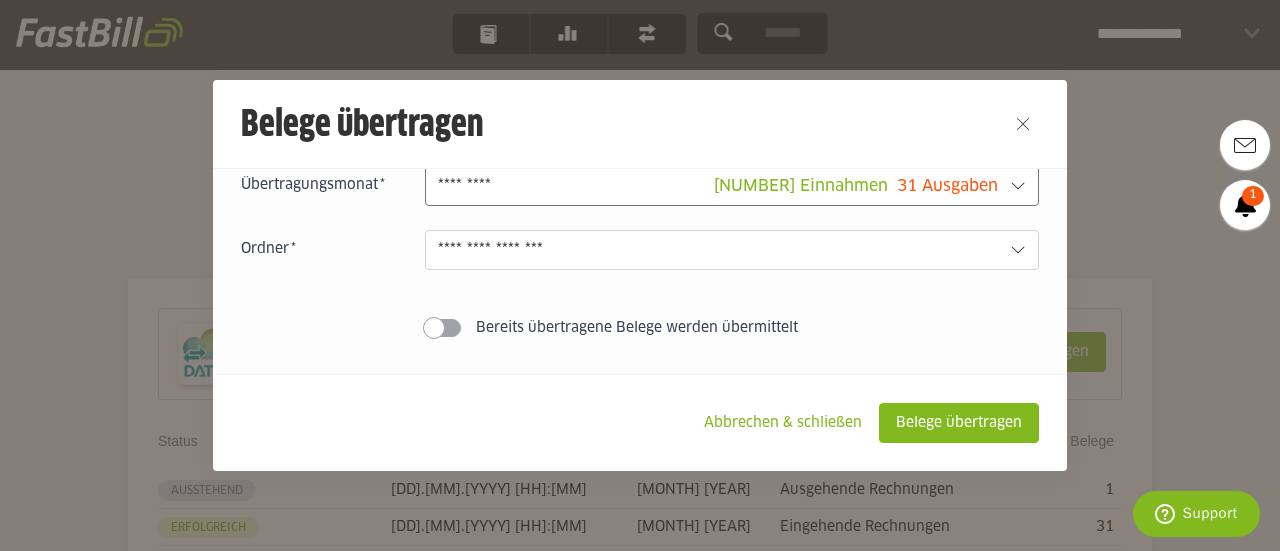 click on "**********" 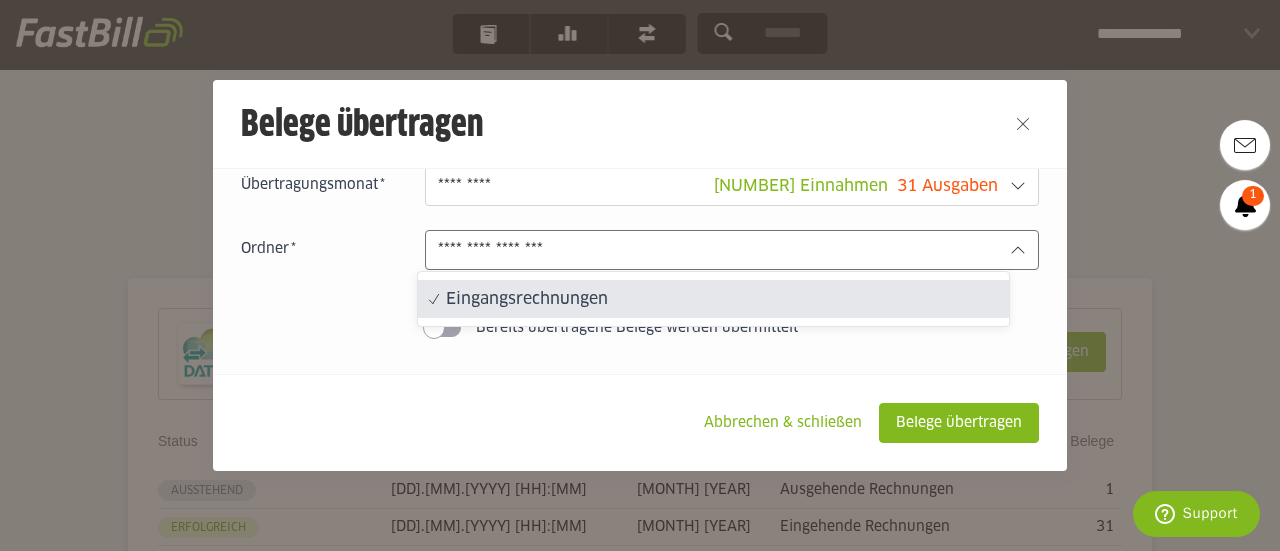 click on "**********" 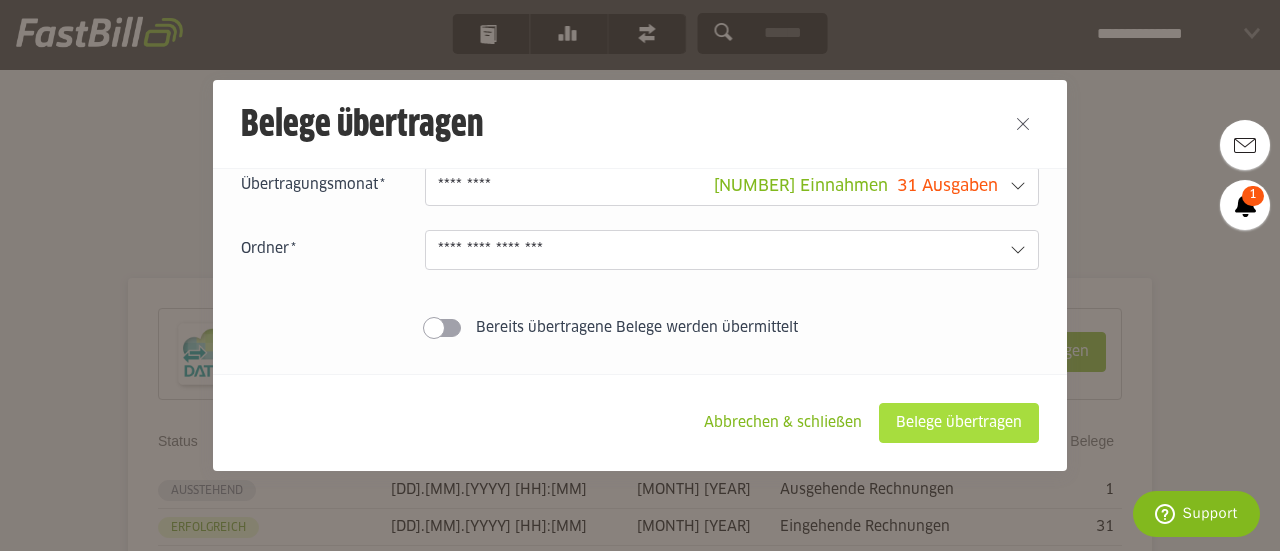 click on "Belege übertragen" at bounding box center (959, 423) 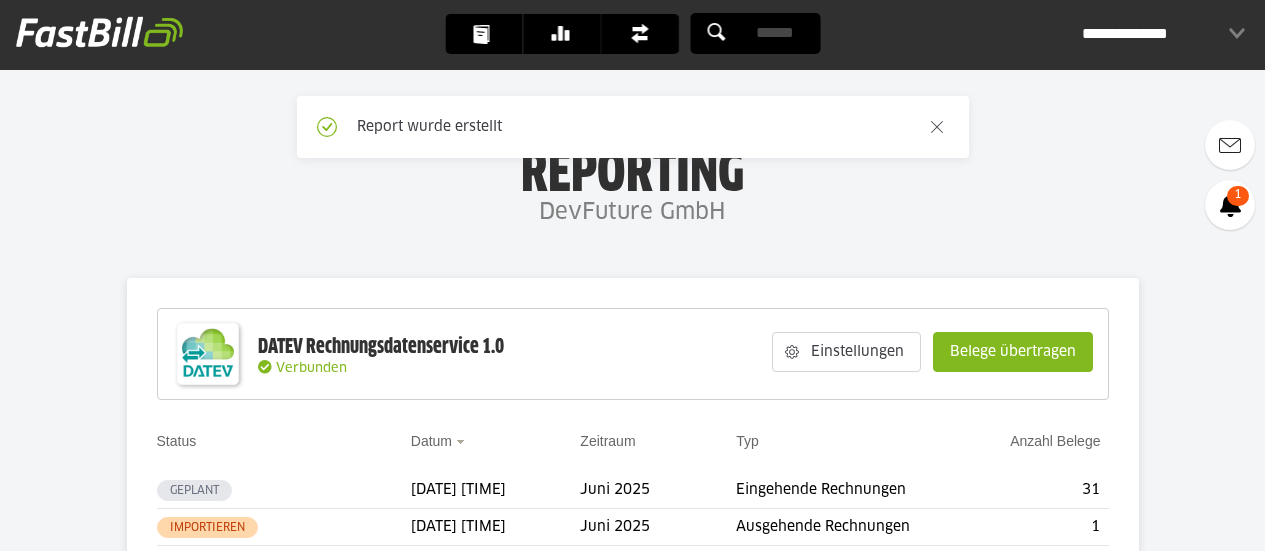 scroll, scrollTop: 0, scrollLeft: 0, axis: both 